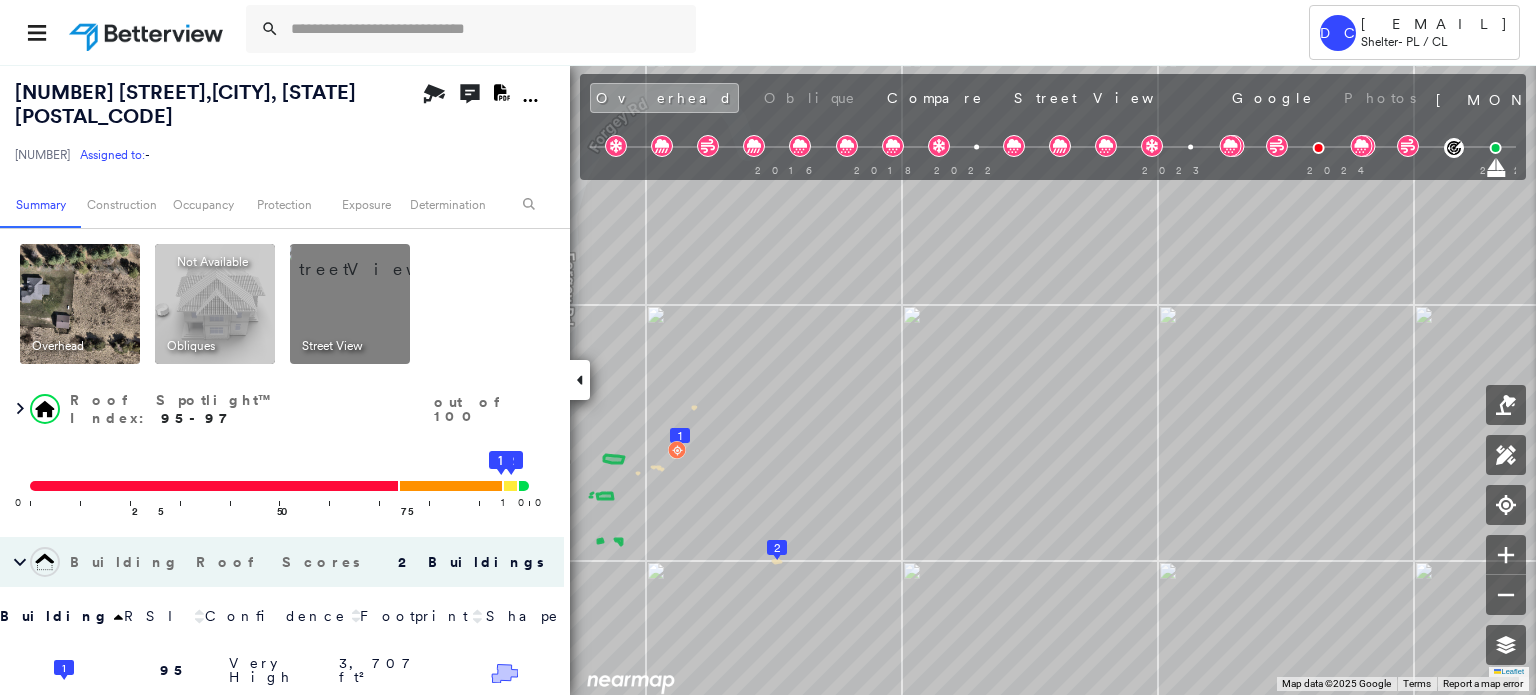 scroll, scrollTop: 0, scrollLeft: 0, axis: both 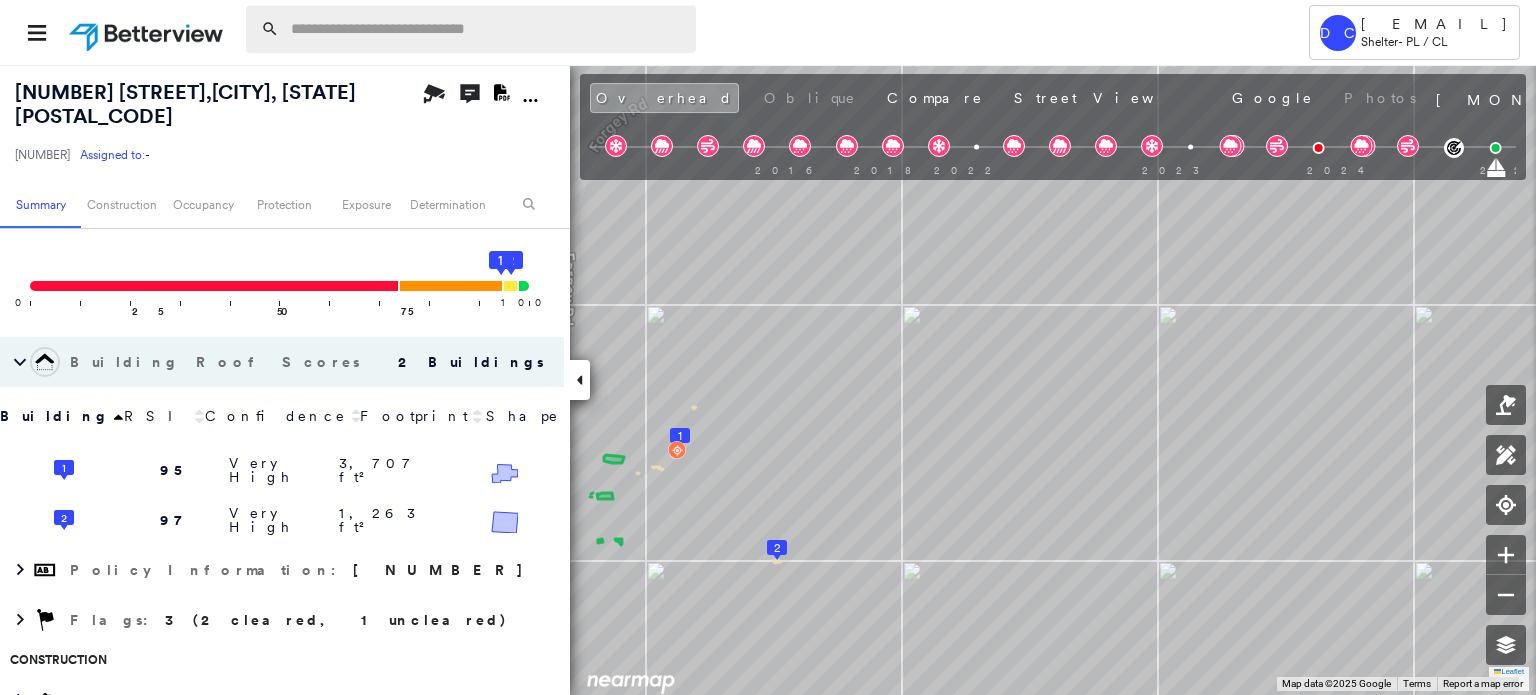 click at bounding box center (487, 29) 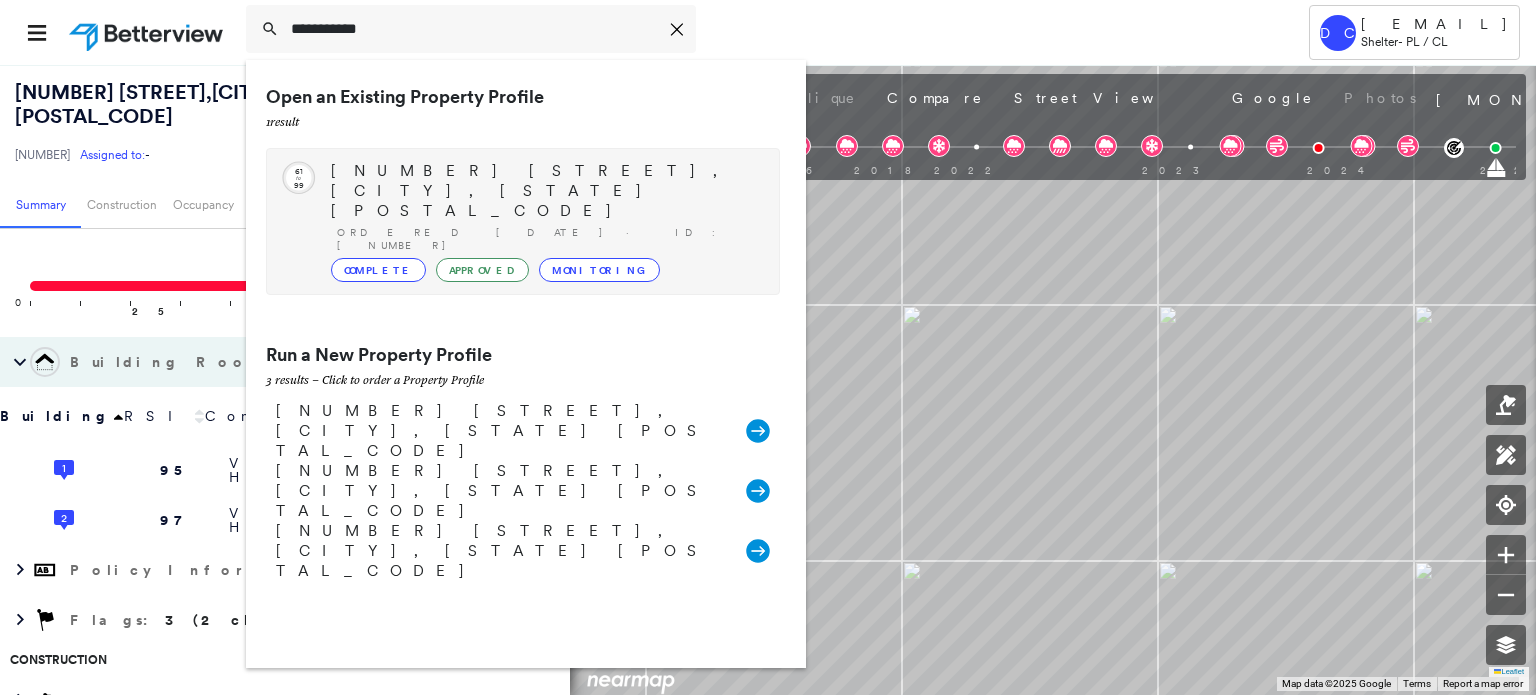type on "**********" 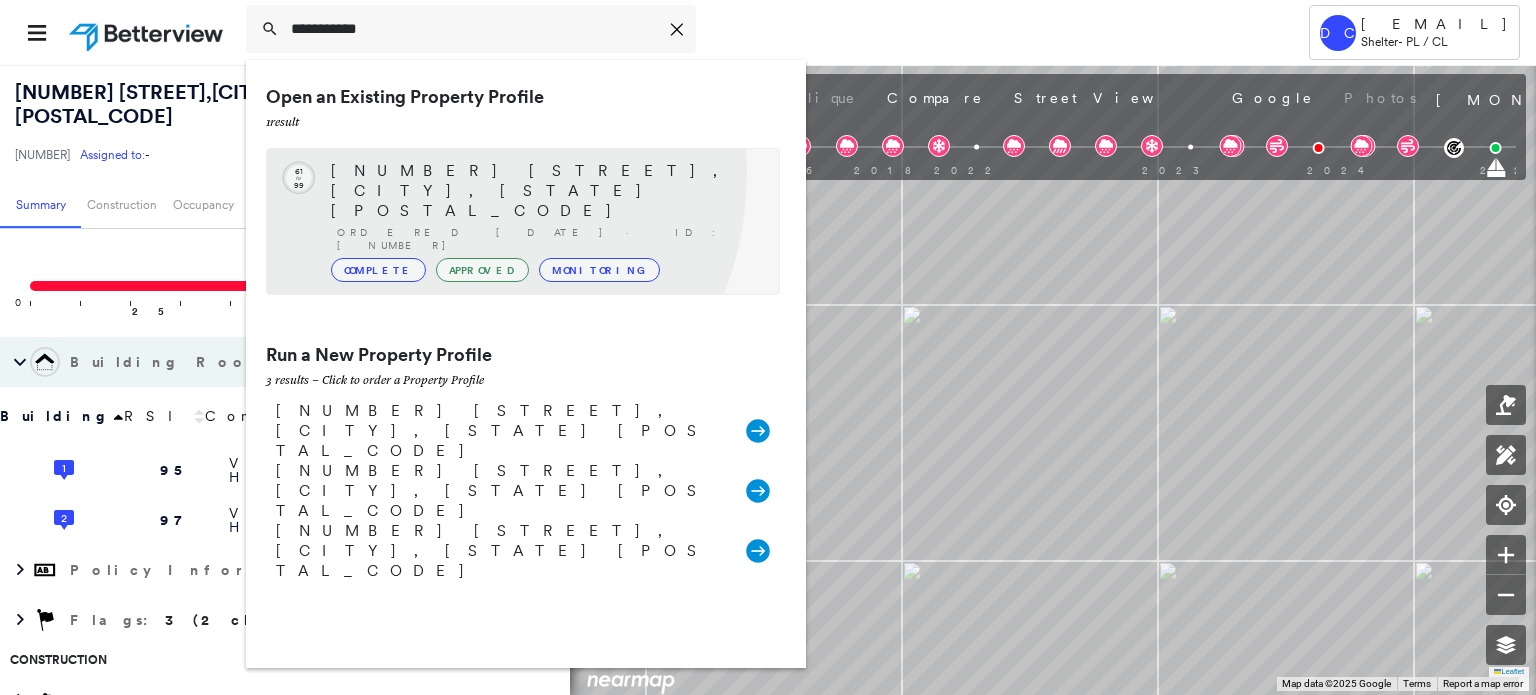 click on "[NUMBER] [STREET], [CITY], [STATE] [POSTAL_CODE]" at bounding box center (545, 191) 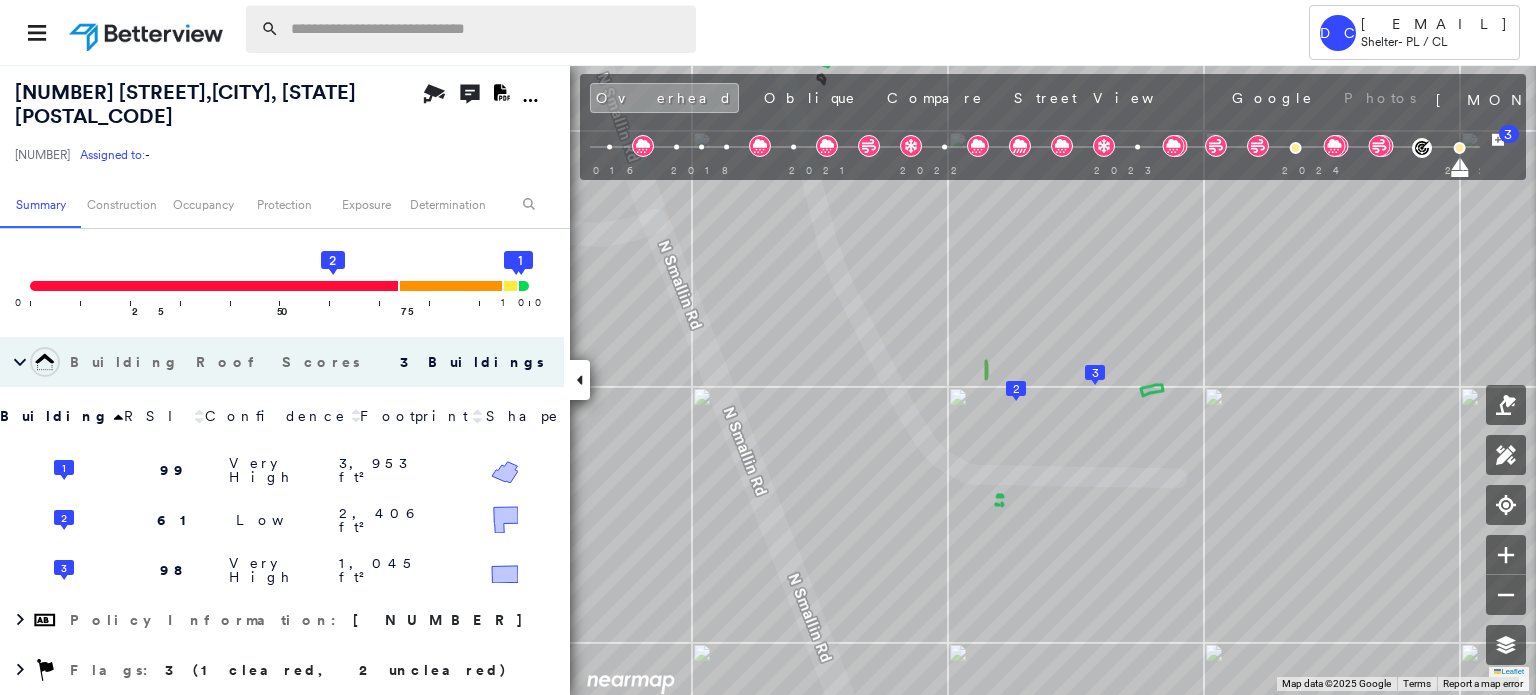 click at bounding box center [487, 29] 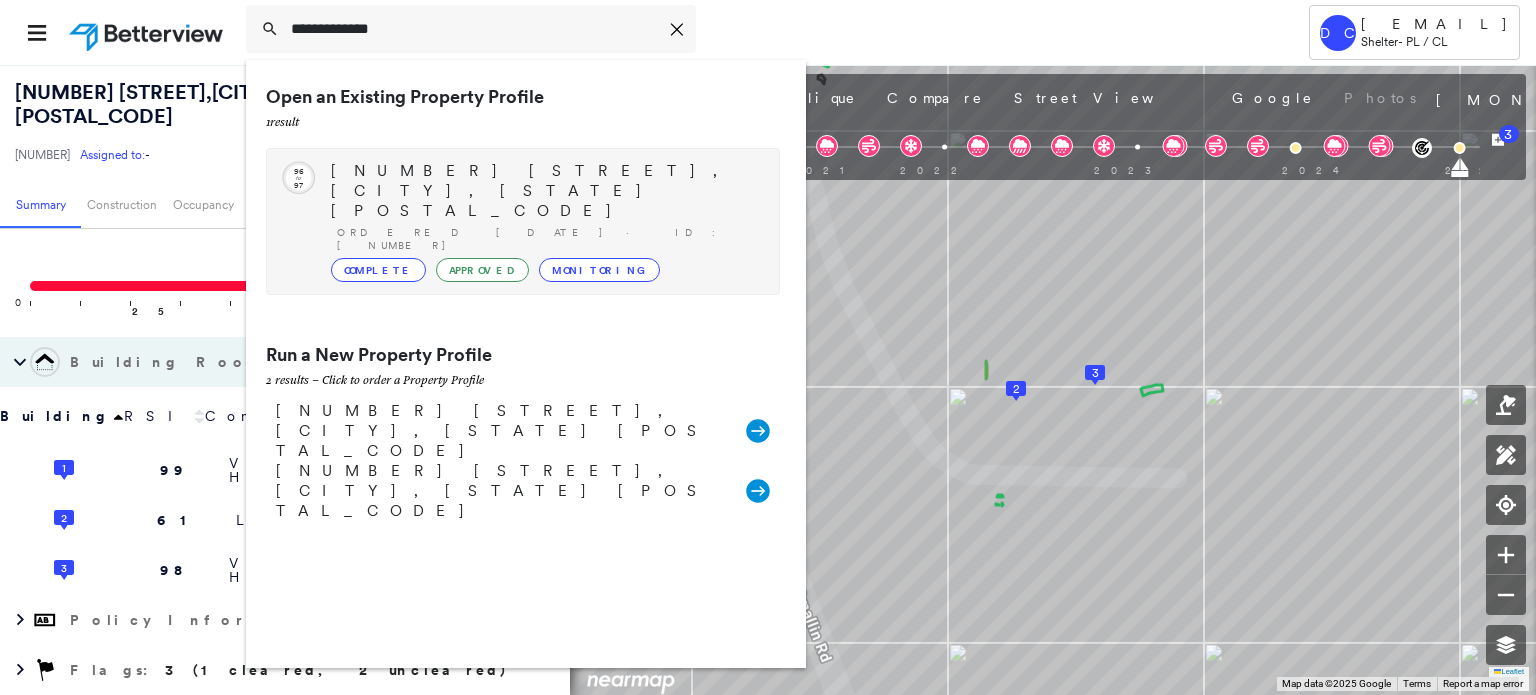 type on "**********" 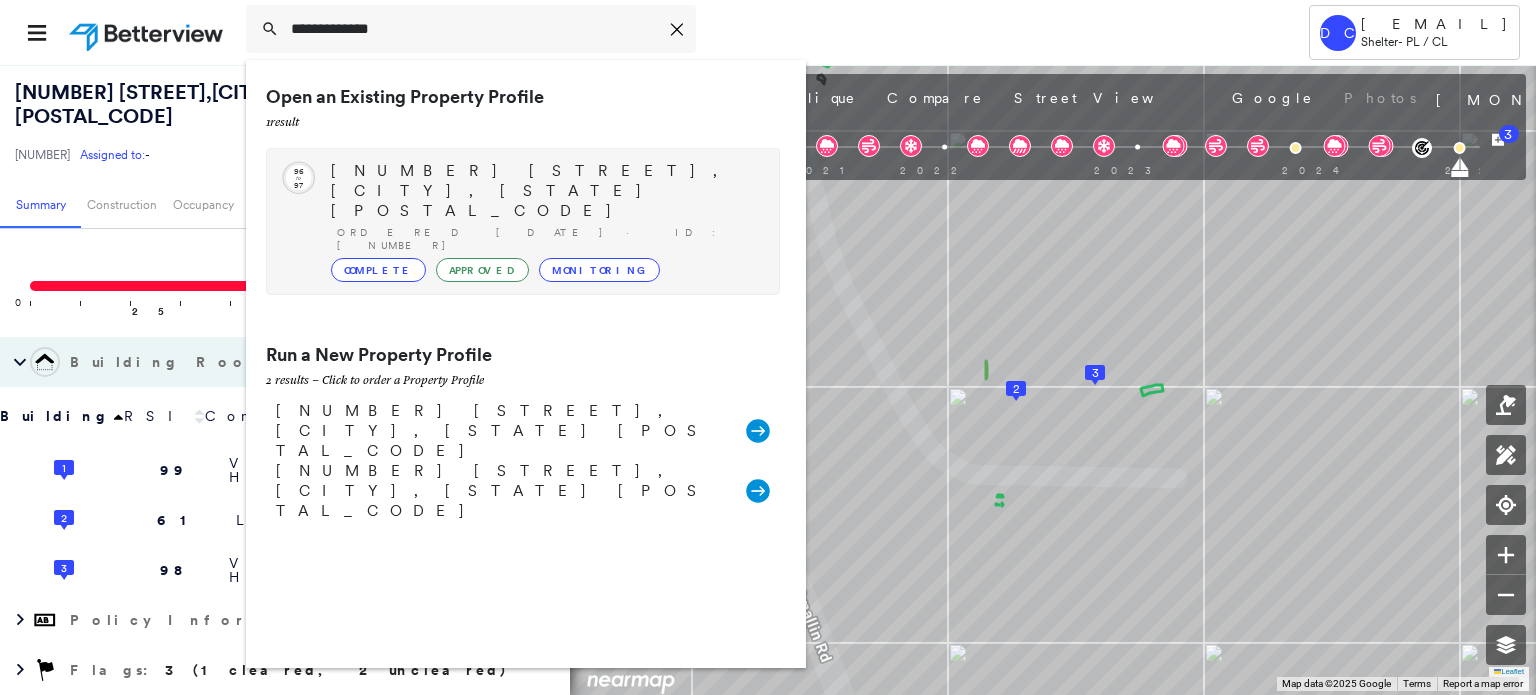 click on "[NUMBER] [STREET], [CITY], [STATE] [POSTAL_CODE]" at bounding box center (545, 191) 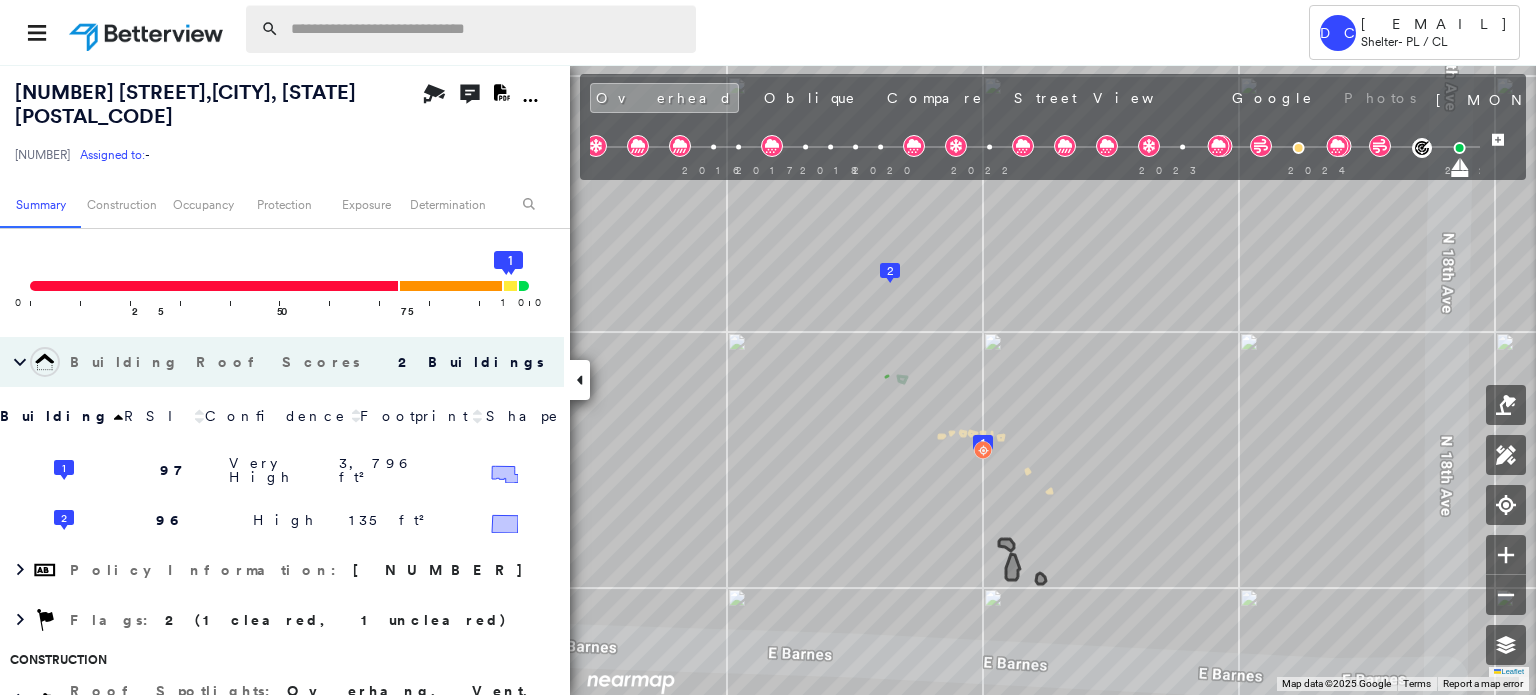 click at bounding box center [487, 29] 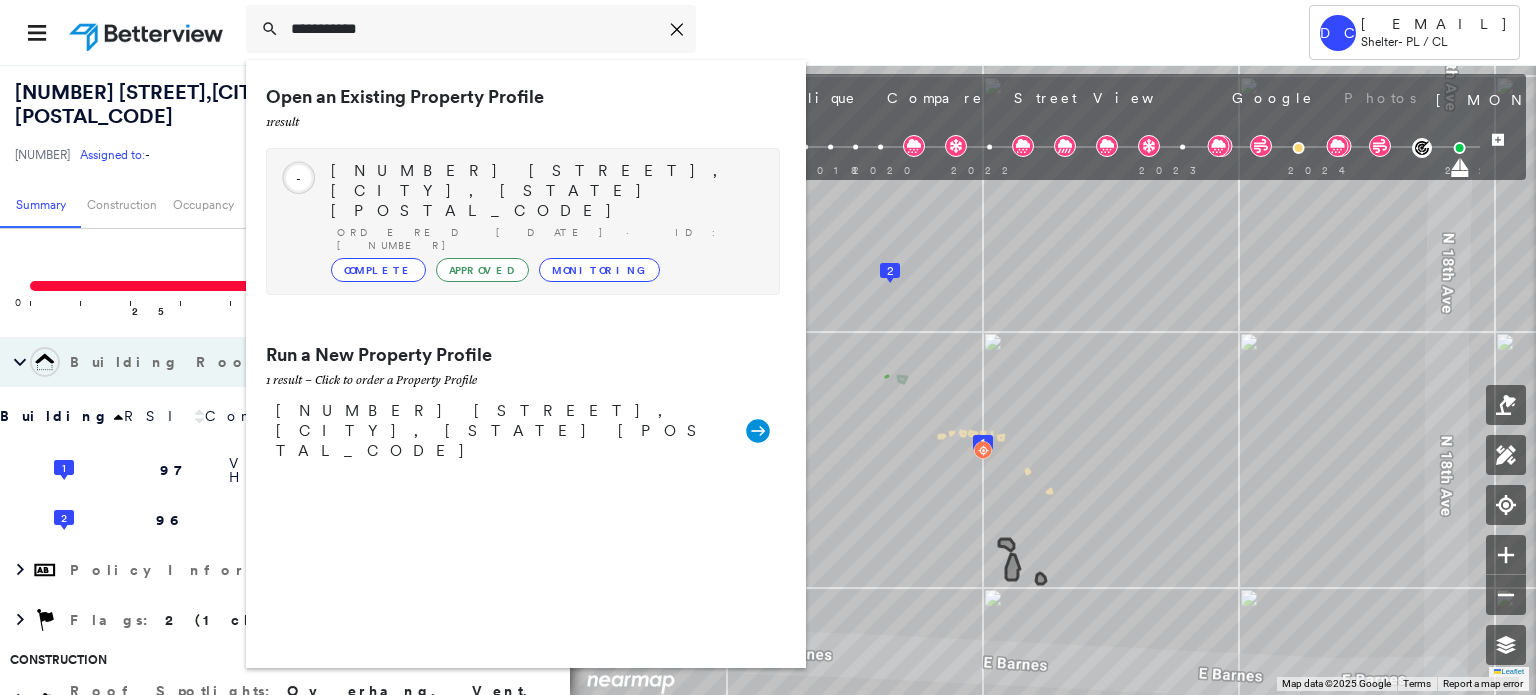 type on "**********" 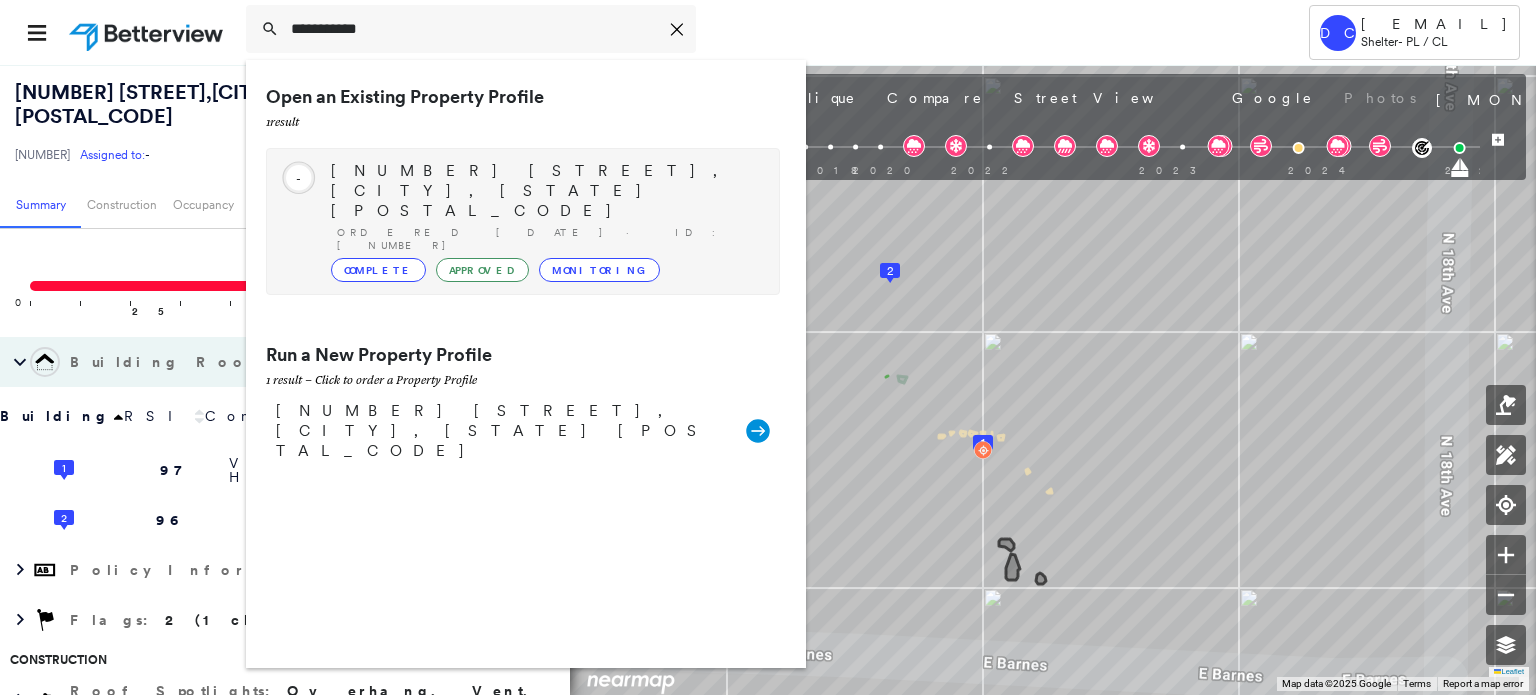 click on "[NUMBER] [STREET], [CITY], [STATE] [POSTAL_CODE]" at bounding box center (545, 191) 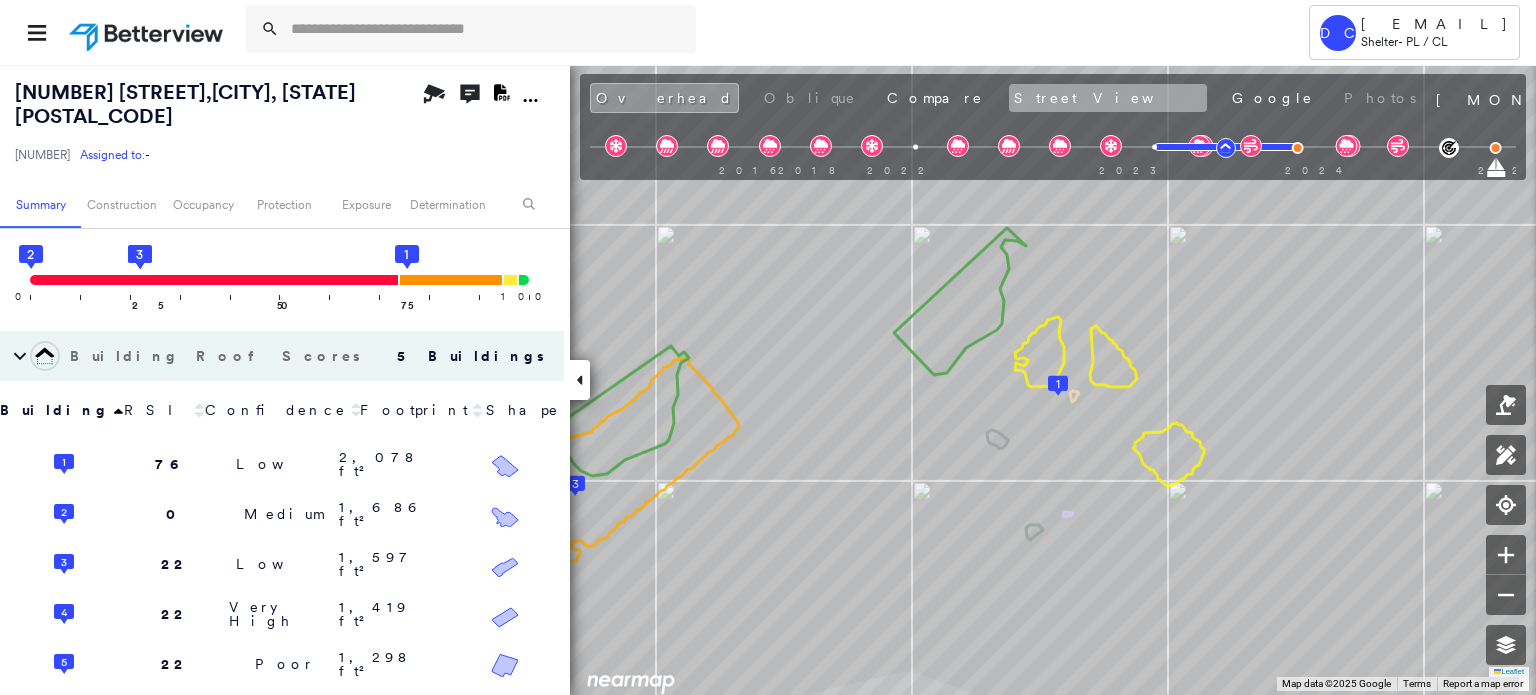 click on "Street View" at bounding box center (1108, 98) 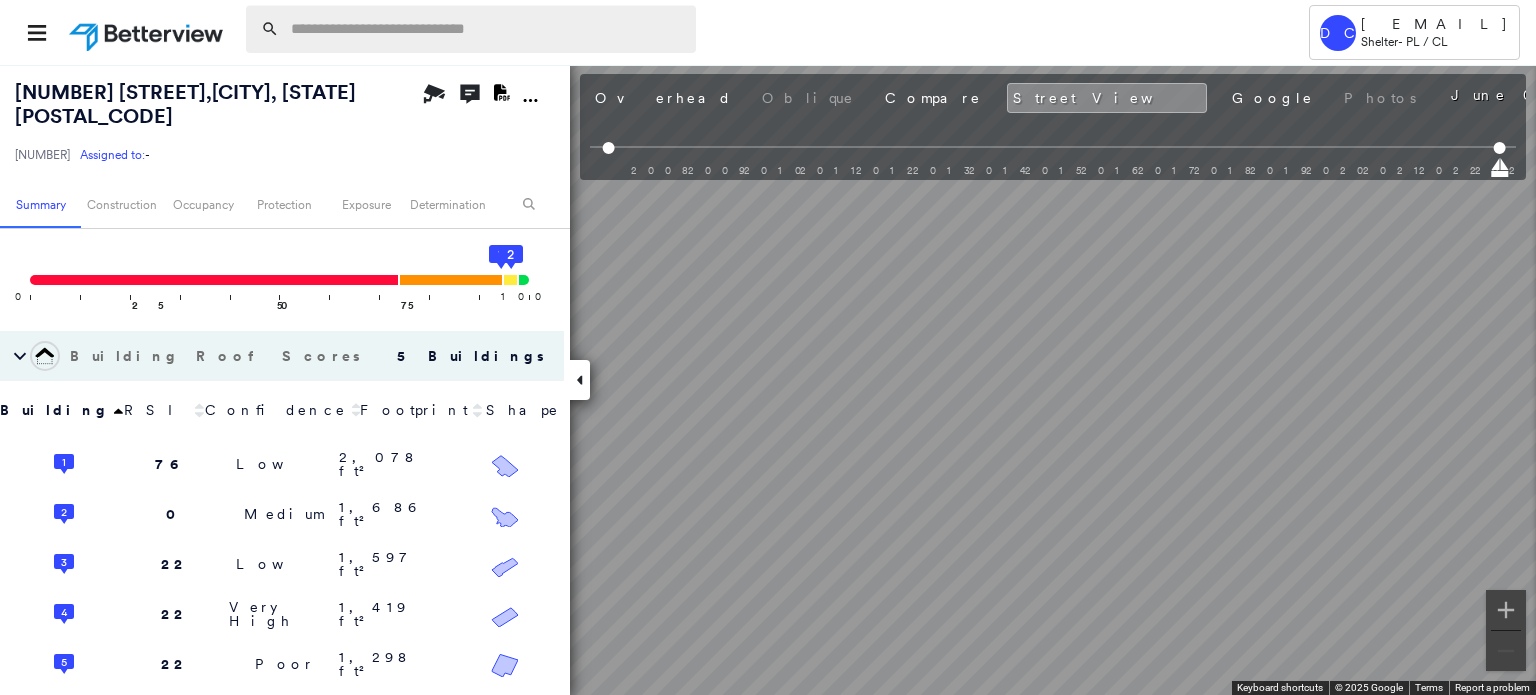 click at bounding box center [487, 29] 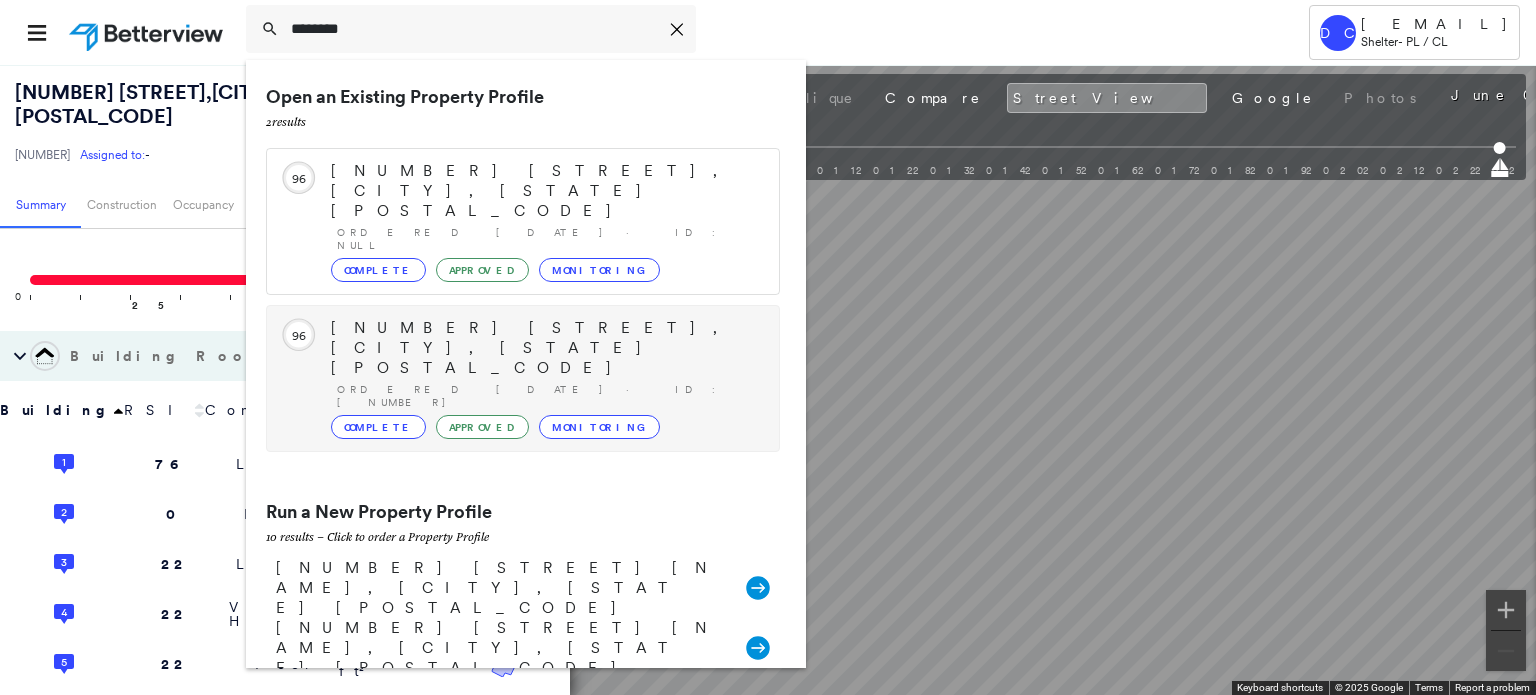 type on "********" 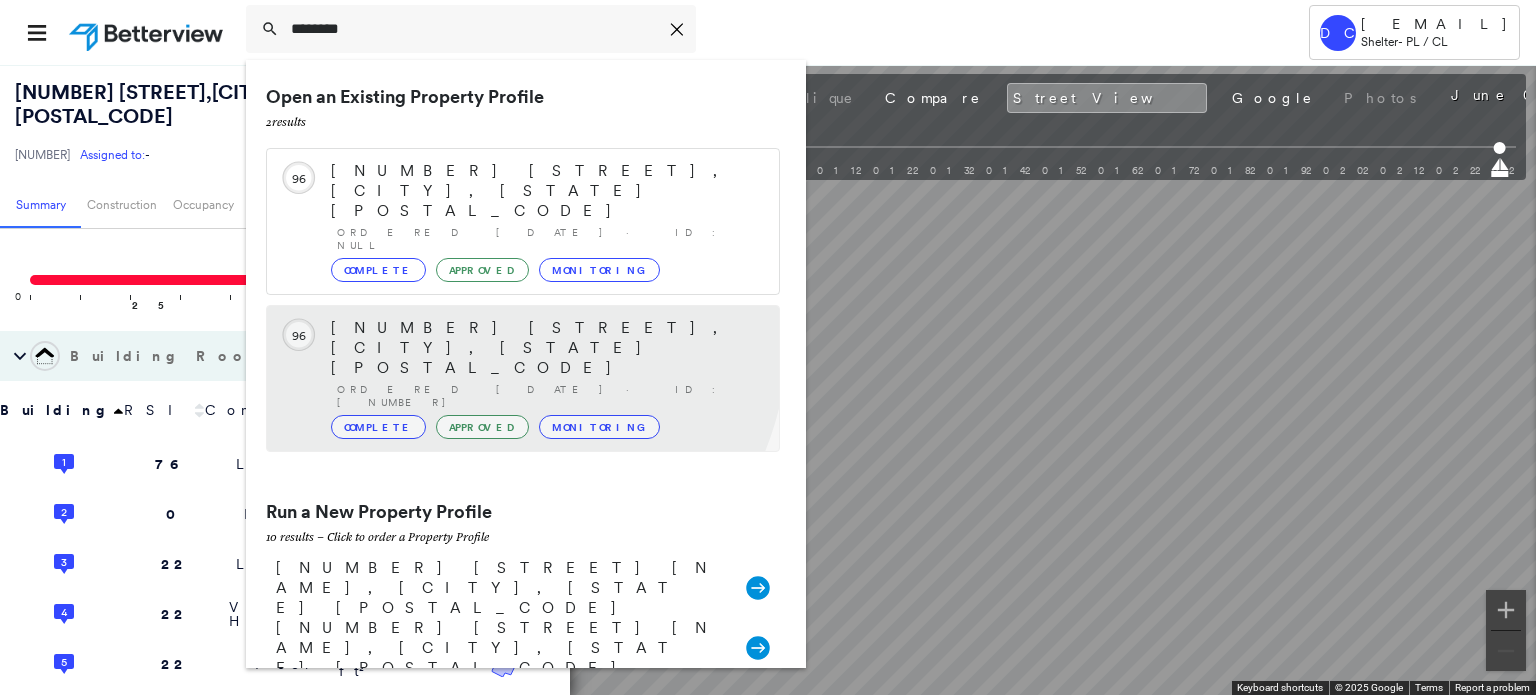 click on "[NUMBER] [STREET], [CITY], [STATE] [POSTAL_CODE]" at bounding box center [545, 348] 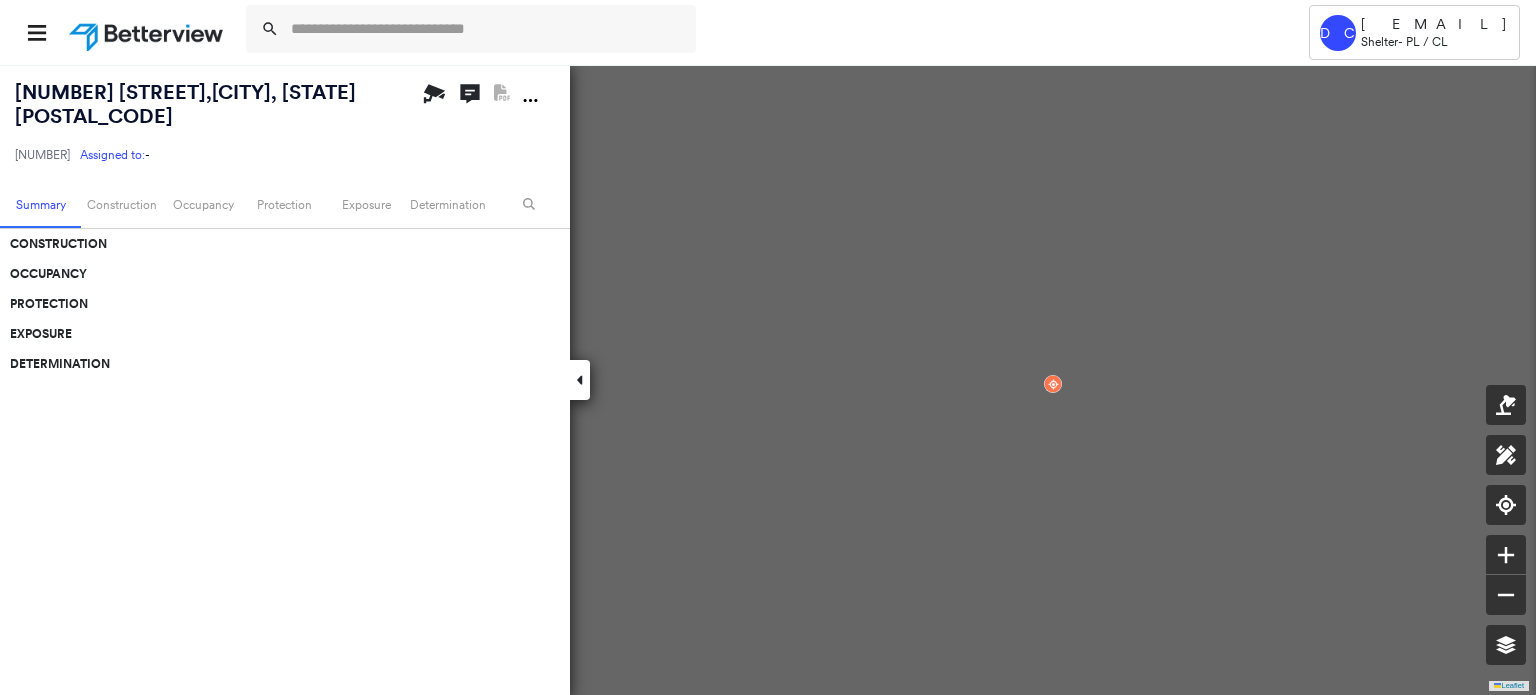 scroll, scrollTop: 0, scrollLeft: 0, axis: both 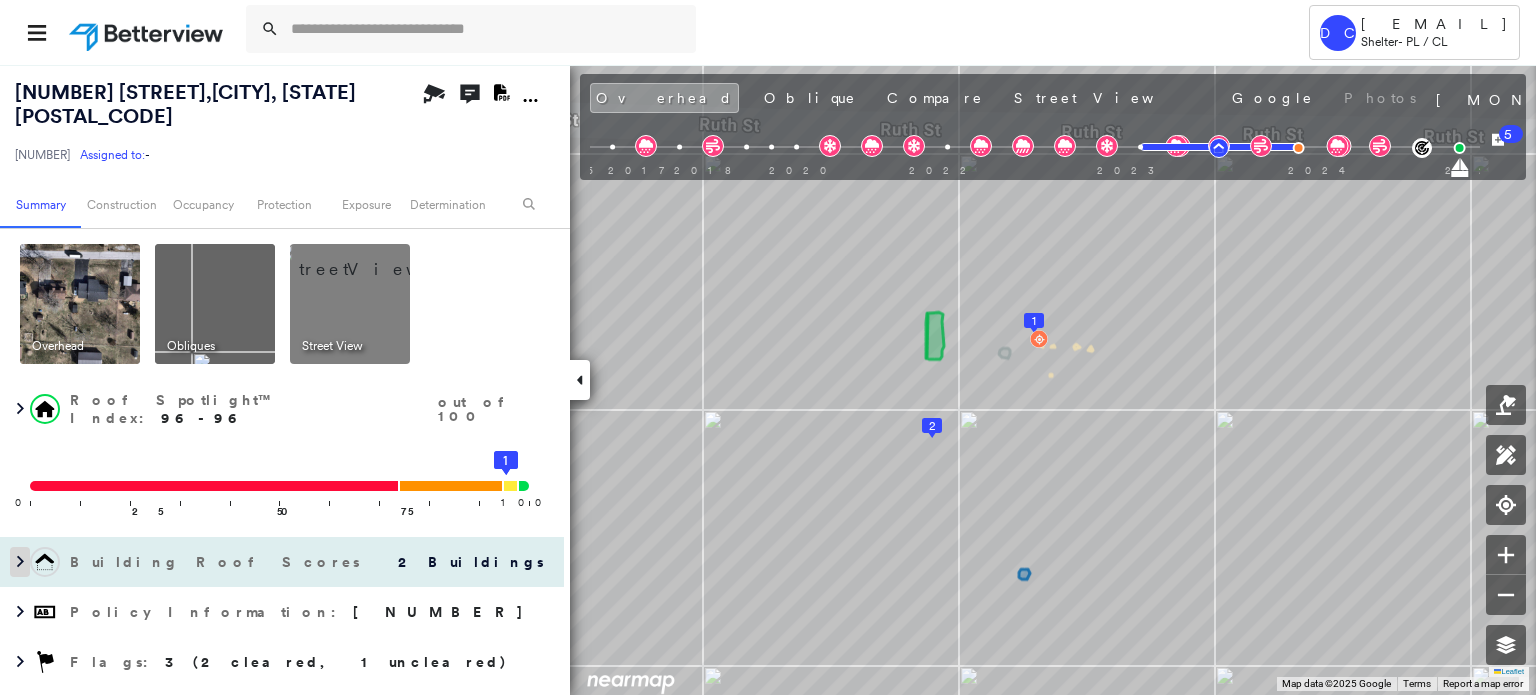 click 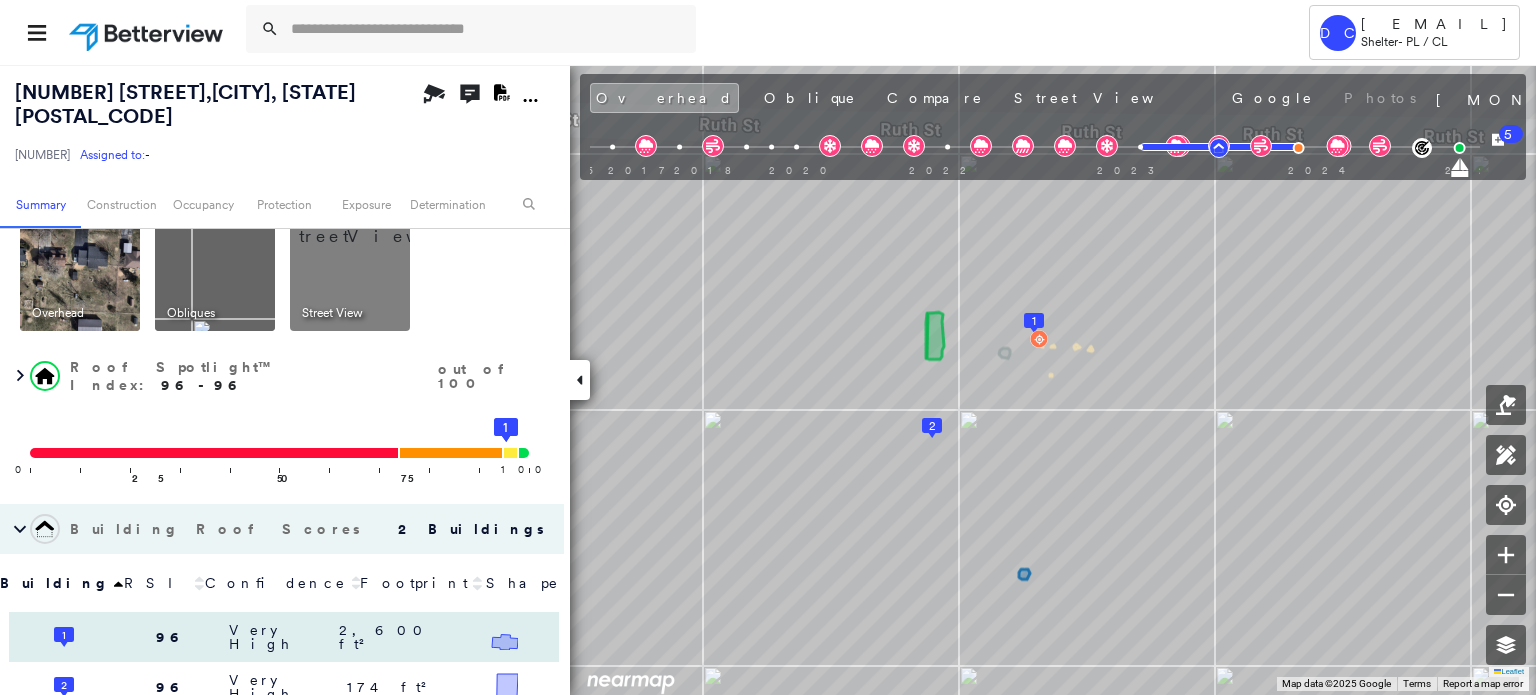 scroll, scrollTop: 0, scrollLeft: 0, axis: both 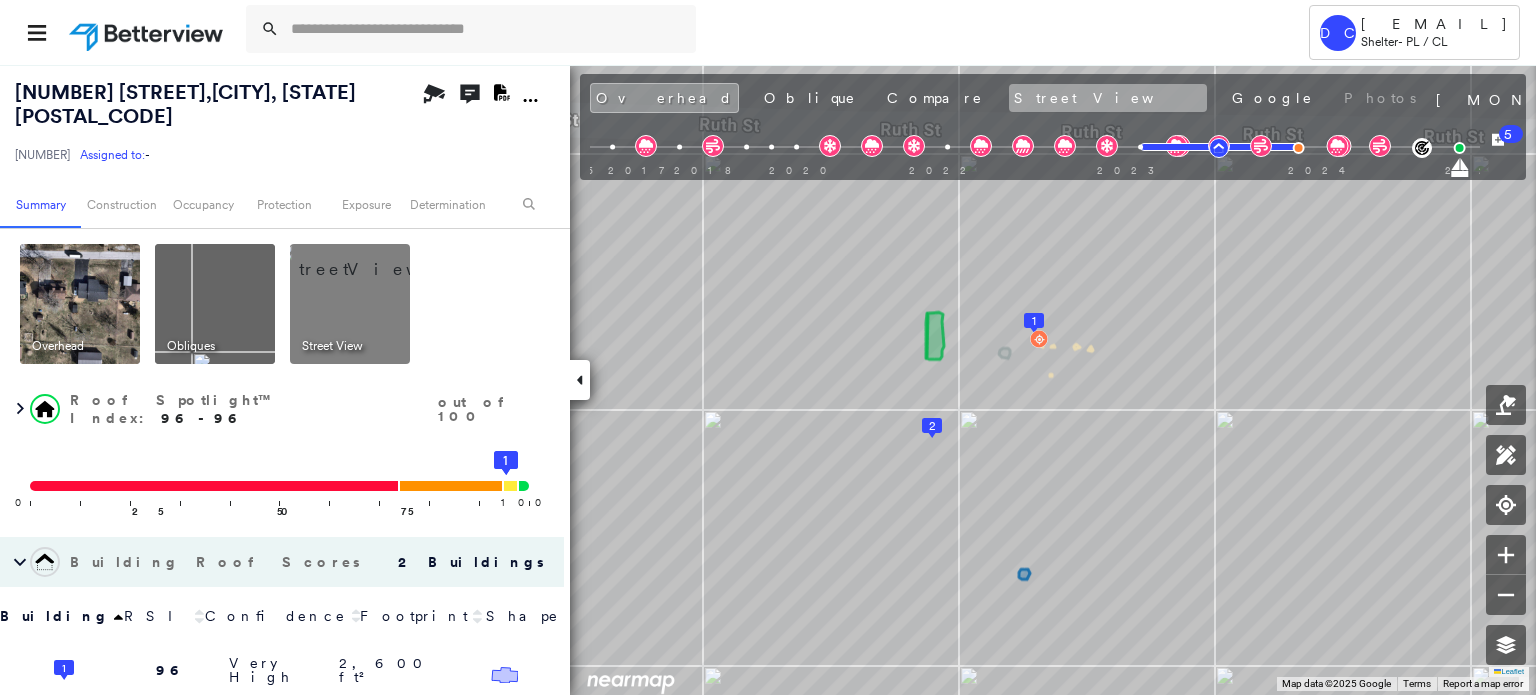 click on "Street View" at bounding box center [1108, 98] 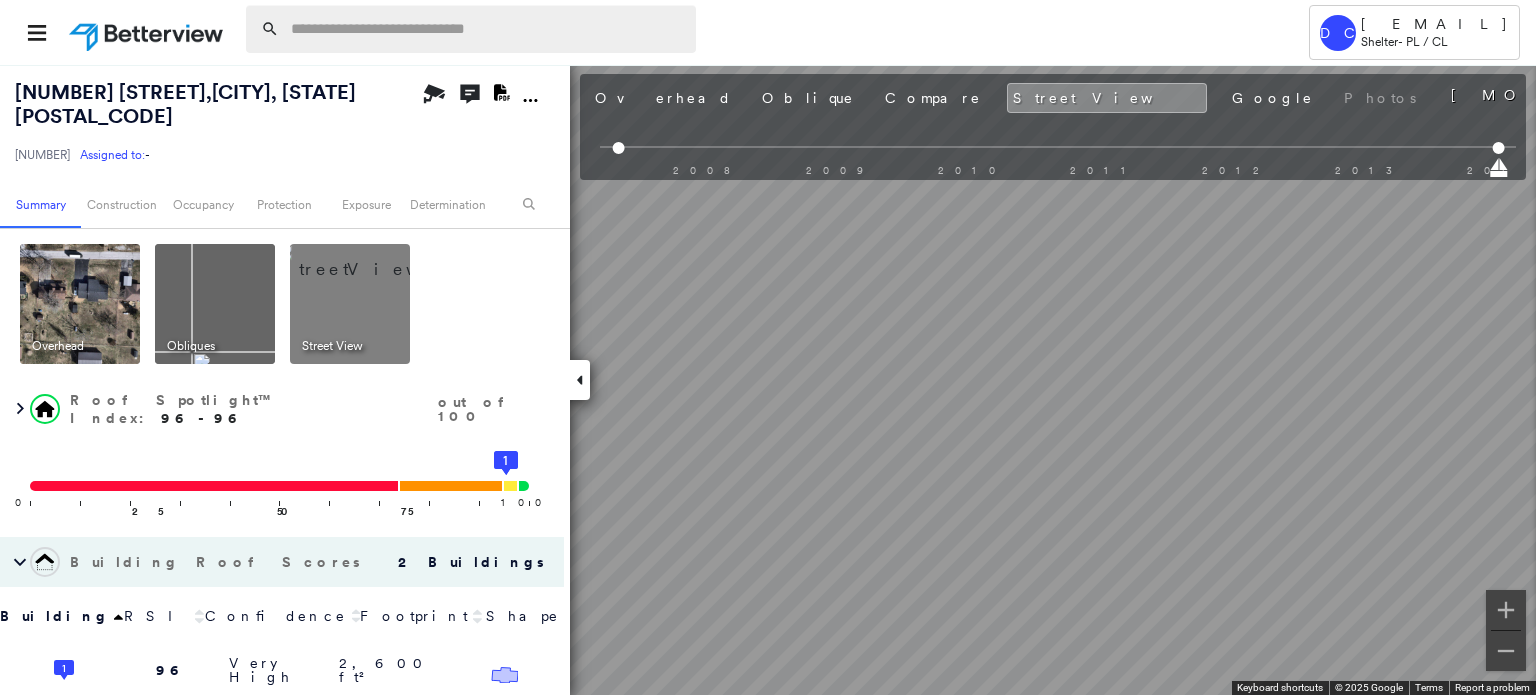 click at bounding box center (487, 29) 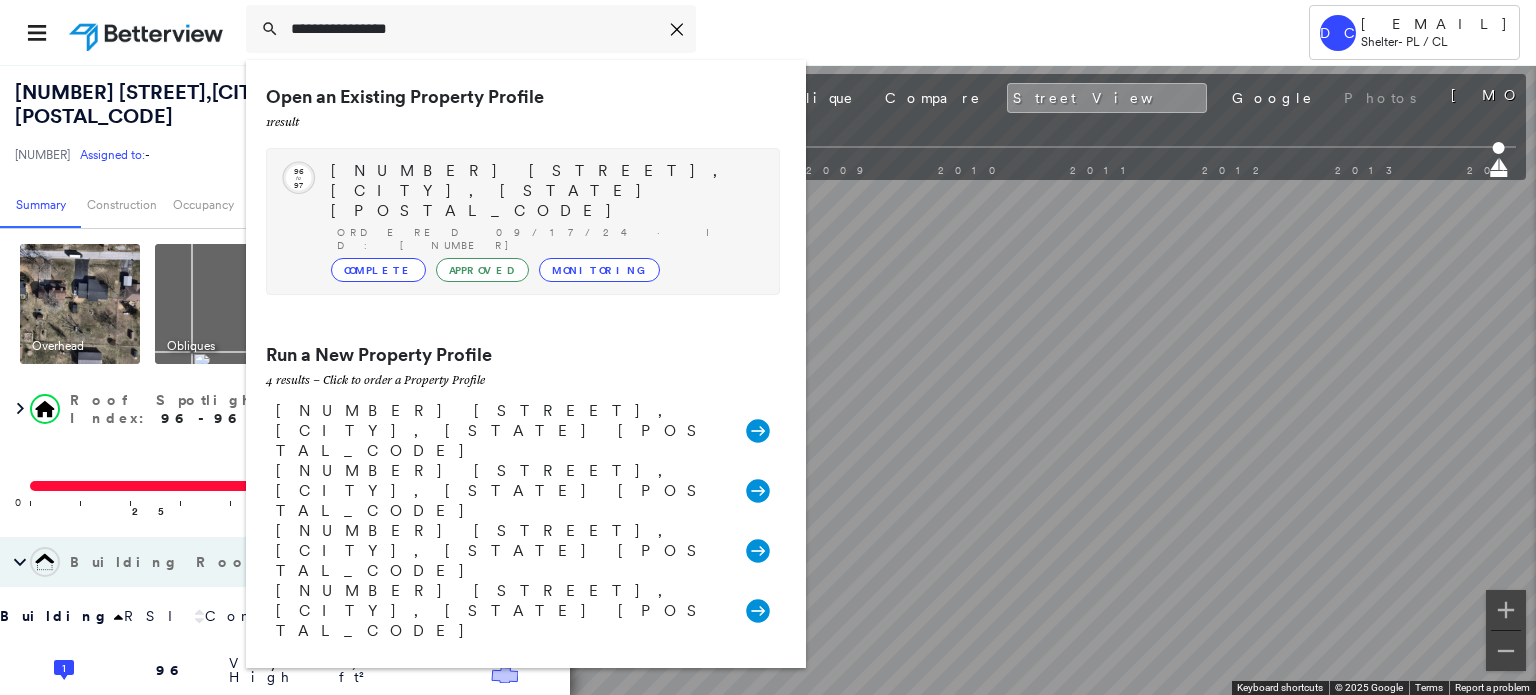 type on "**********" 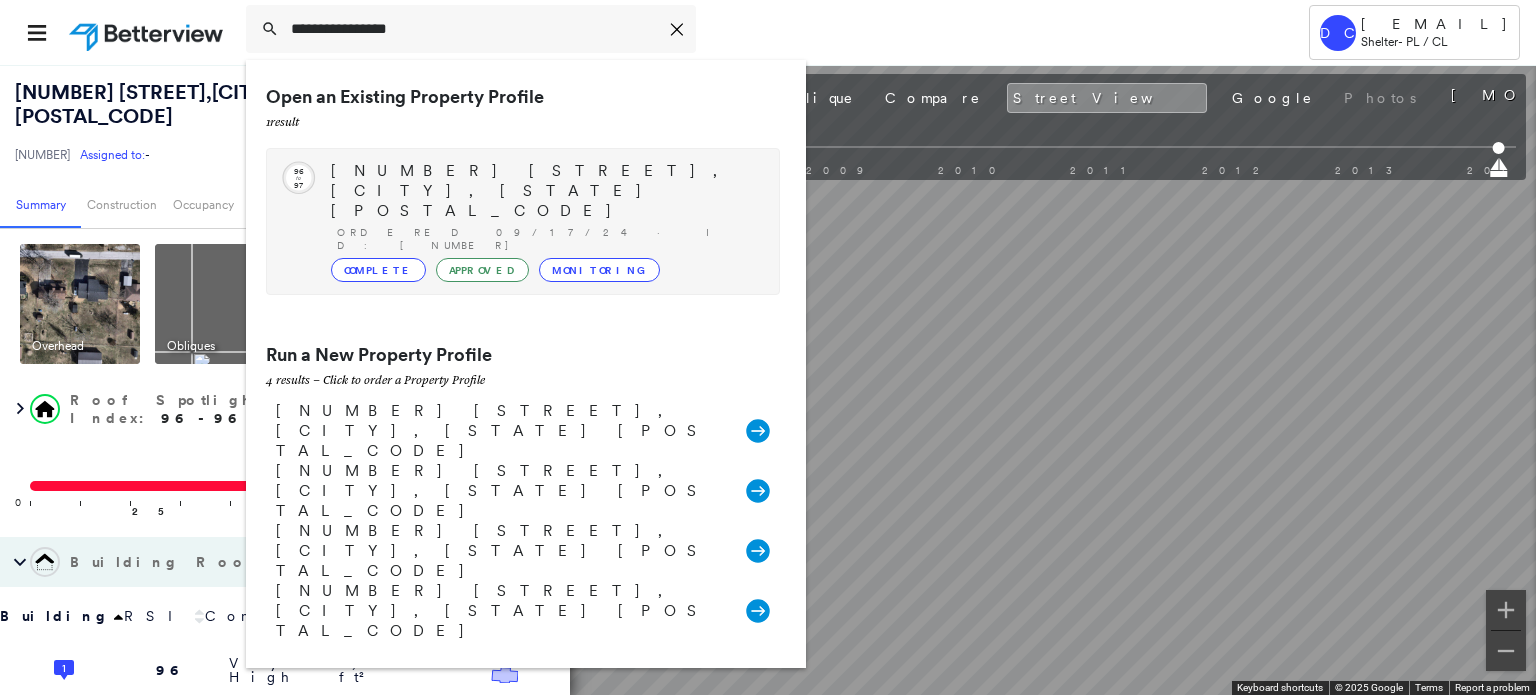 click on "1491 COTTONWOOD RD, ROGERSVILLE, MO 65742" at bounding box center [545, 191] 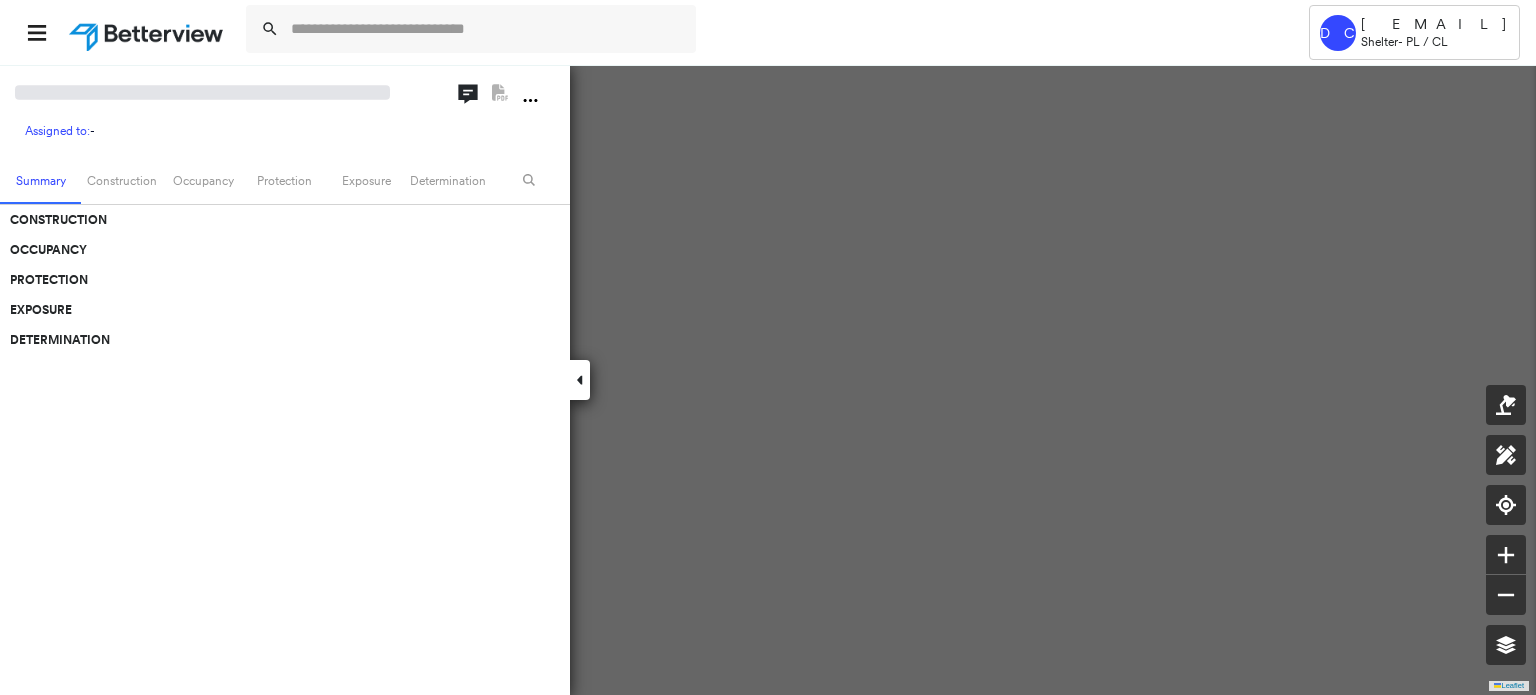 scroll, scrollTop: 0, scrollLeft: 0, axis: both 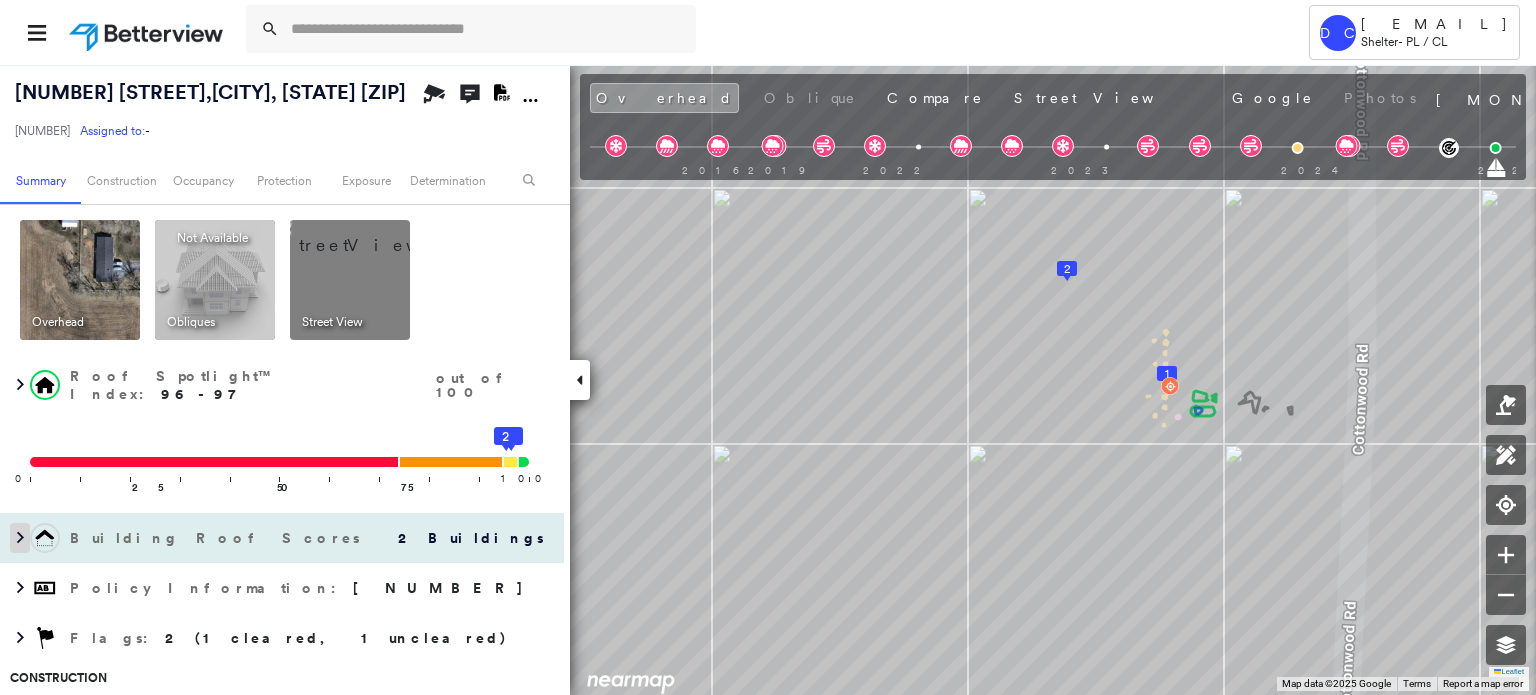 click 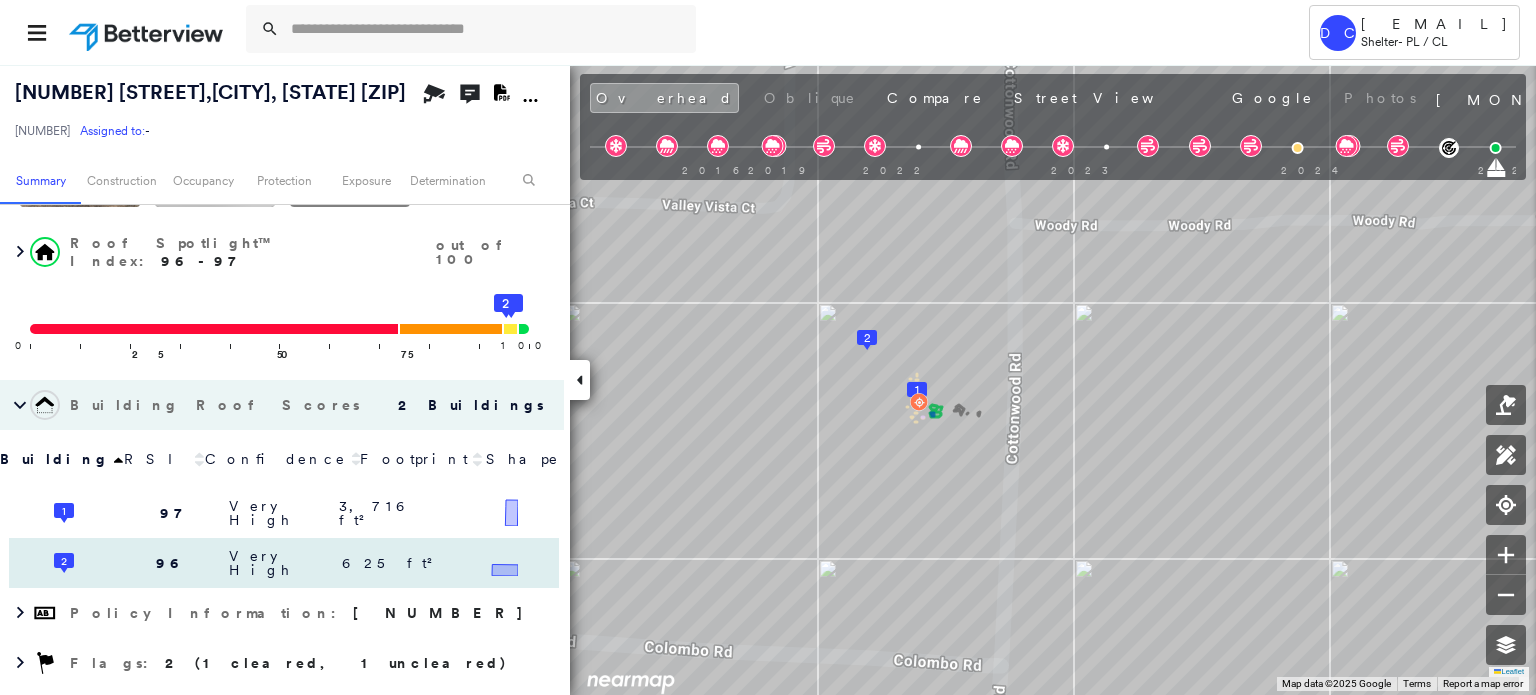 scroll, scrollTop: 100, scrollLeft: 0, axis: vertical 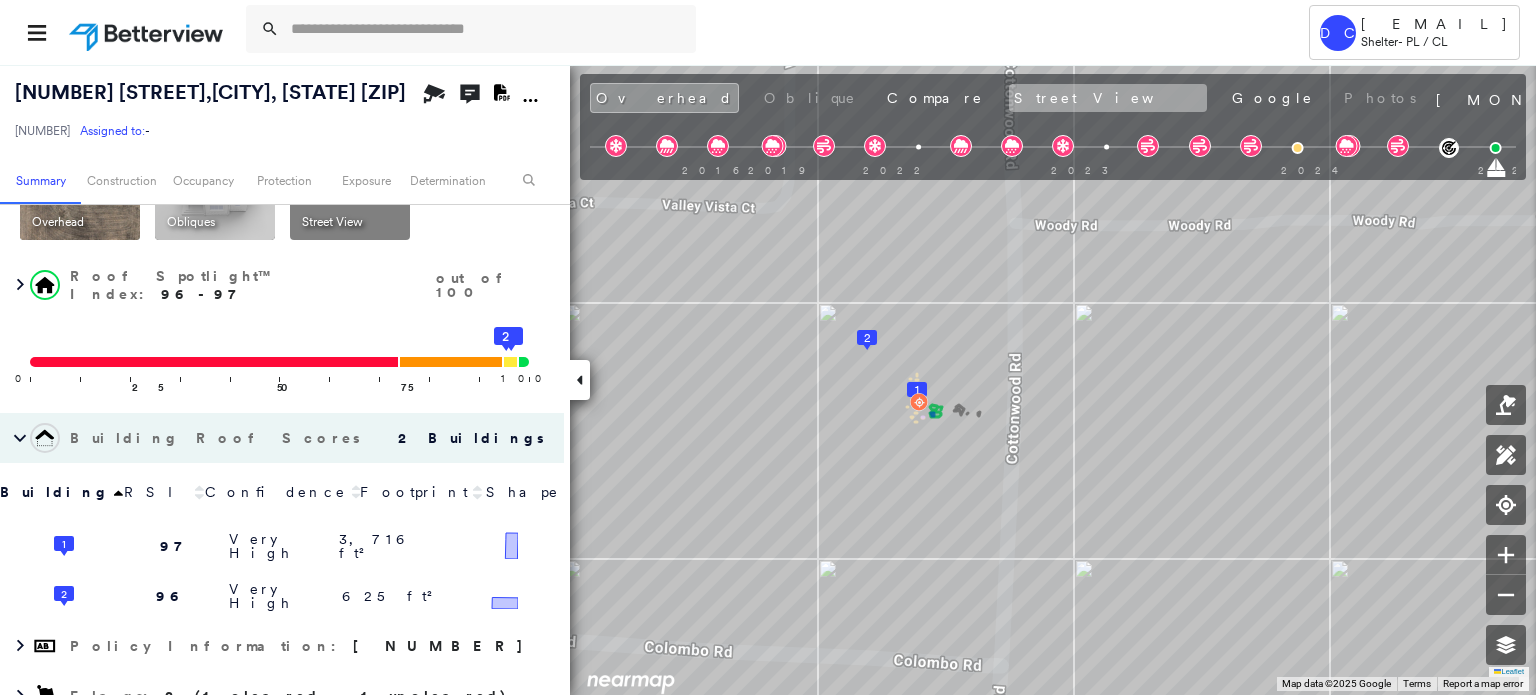 click on "Street View" at bounding box center (1108, 98) 